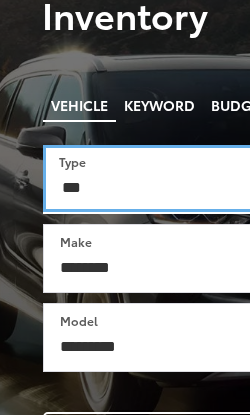 click on "***
***
****
*********" at bounding box center (154, 178) 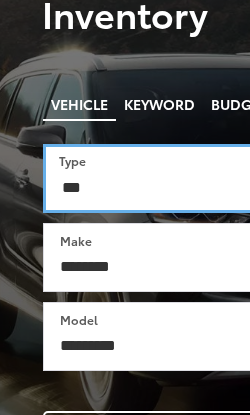 select on "******" 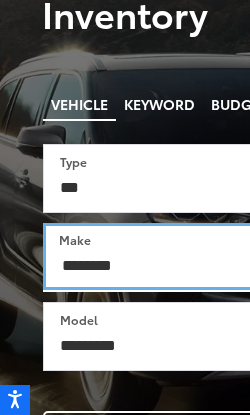 click on "********" at bounding box center [154, 256] 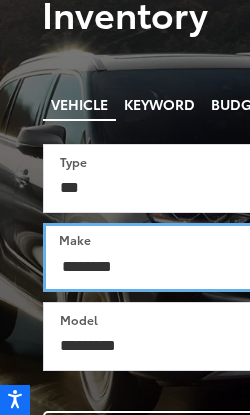 scroll, scrollTop: 0, scrollLeft: 0, axis: both 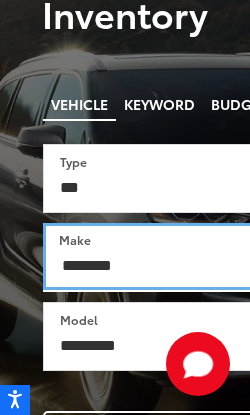 click on "**********" at bounding box center (154, 256) 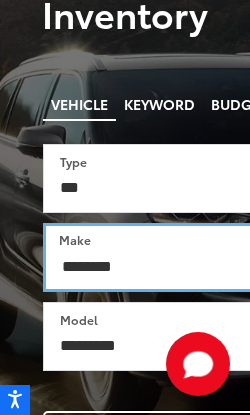 select on "*****" 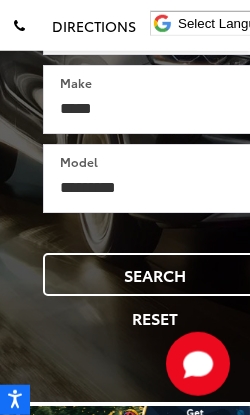 scroll, scrollTop: 572, scrollLeft: 0, axis: vertical 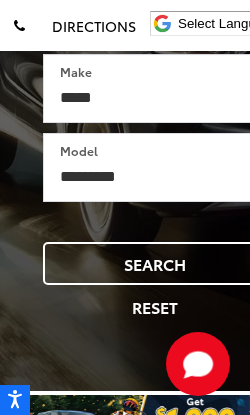 click on "Search" at bounding box center [155, 263] 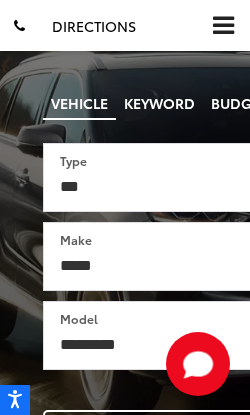 scroll, scrollTop: 401, scrollLeft: 0, axis: vertical 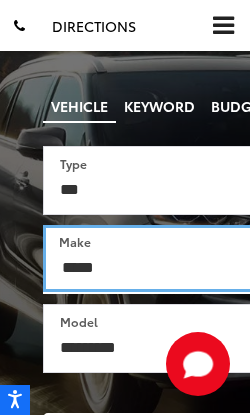click on "**********" at bounding box center (154, 258) 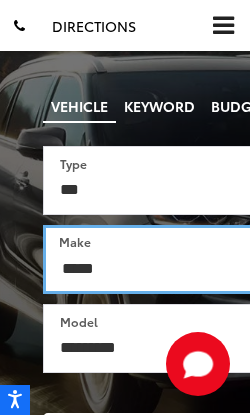 select 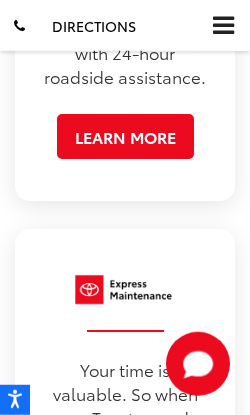 scroll, scrollTop: 4727, scrollLeft: 0, axis: vertical 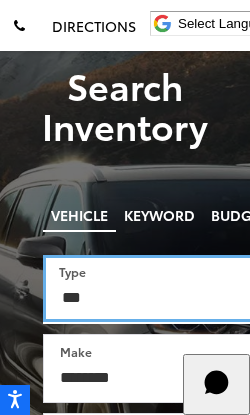 click on "***
***
****
*********" at bounding box center (154, 288) 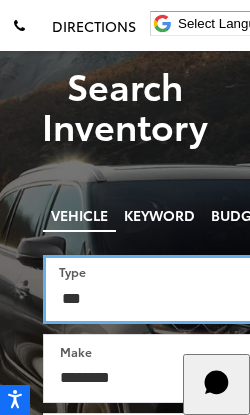 select on "******" 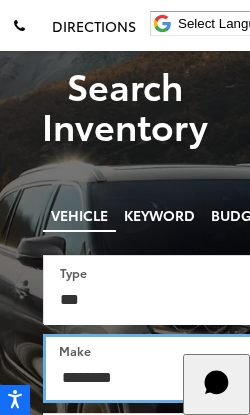click on "**********" at bounding box center [156, 368] 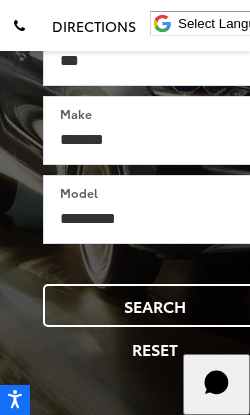 scroll, scrollTop: 548, scrollLeft: 0, axis: vertical 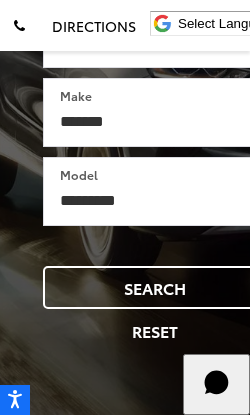 click on "Search" at bounding box center [155, 287] 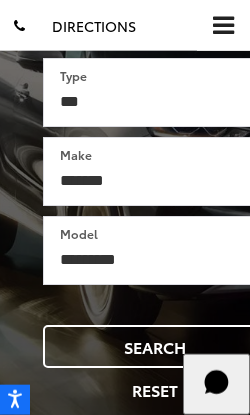 scroll, scrollTop: 486, scrollLeft: 0, axis: vertical 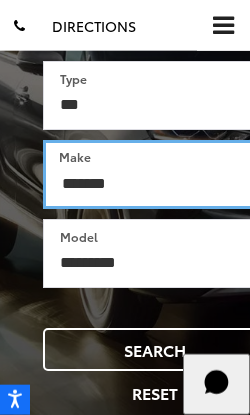 click on "**********" at bounding box center (155, 174) 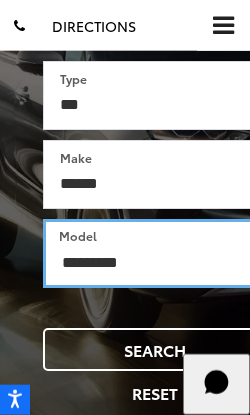 click on "**********" at bounding box center (155, 253) 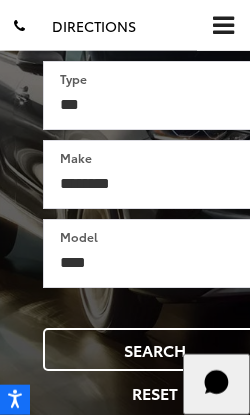 click on "Search" at bounding box center (155, 349) 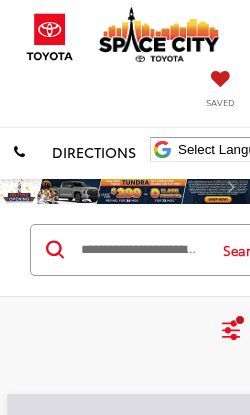 scroll, scrollTop: 0, scrollLeft: 0, axis: both 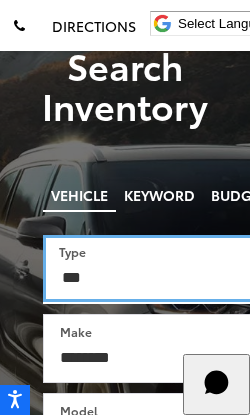 click on "***
***
****
*********" at bounding box center [154, 268] 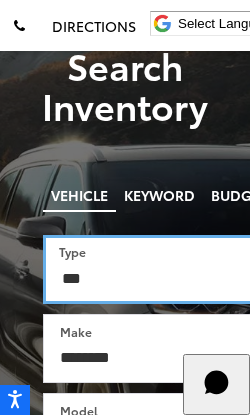select on "******" 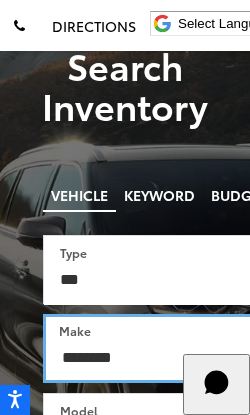 click on "**********" at bounding box center [156, 348] 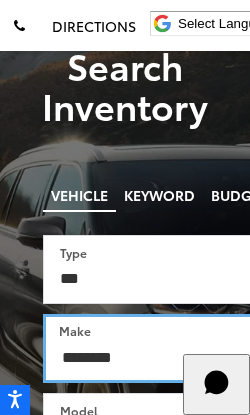 click on "**********" at bounding box center [155, 348] 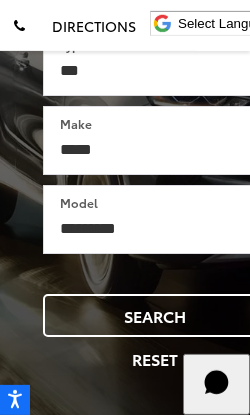 scroll, scrollTop: 590, scrollLeft: 0, axis: vertical 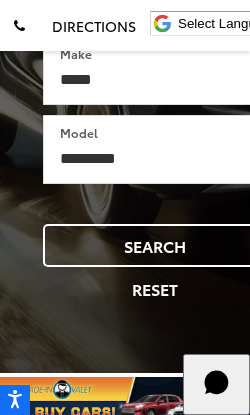 click on "Search" at bounding box center [155, 245] 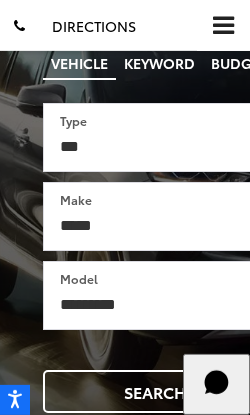 scroll, scrollTop: 445, scrollLeft: 0, axis: vertical 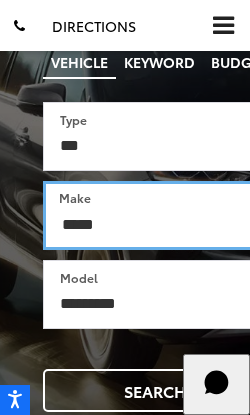 click on "**********" at bounding box center [155, 215] 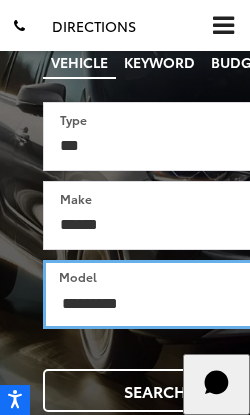 click on "**********" at bounding box center [155, 294] 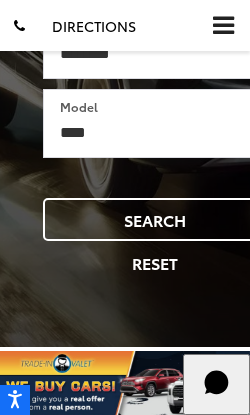 scroll, scrollTop: 558, scrollLeft: 0, axis: vertical 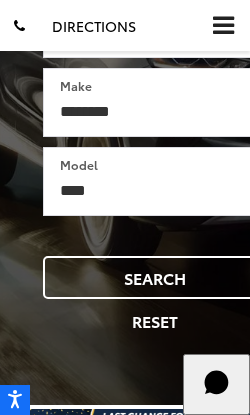 click on "Search" at bounding box center (155, 277) 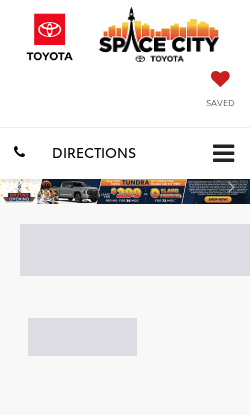 scroll, scrollTop: 0, scrollLeft: 0, axis: both 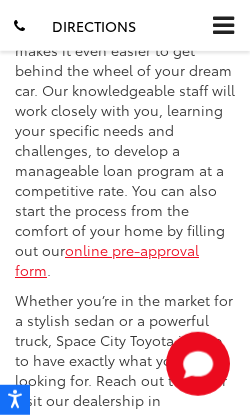 click at bounding box center [164, -763] 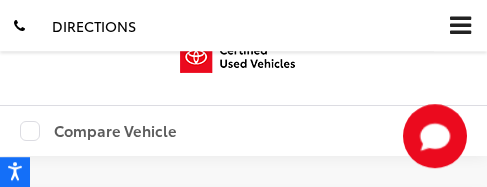 scroll, scrollTop: 9692, scrollLeft: 0, axis: vertical 